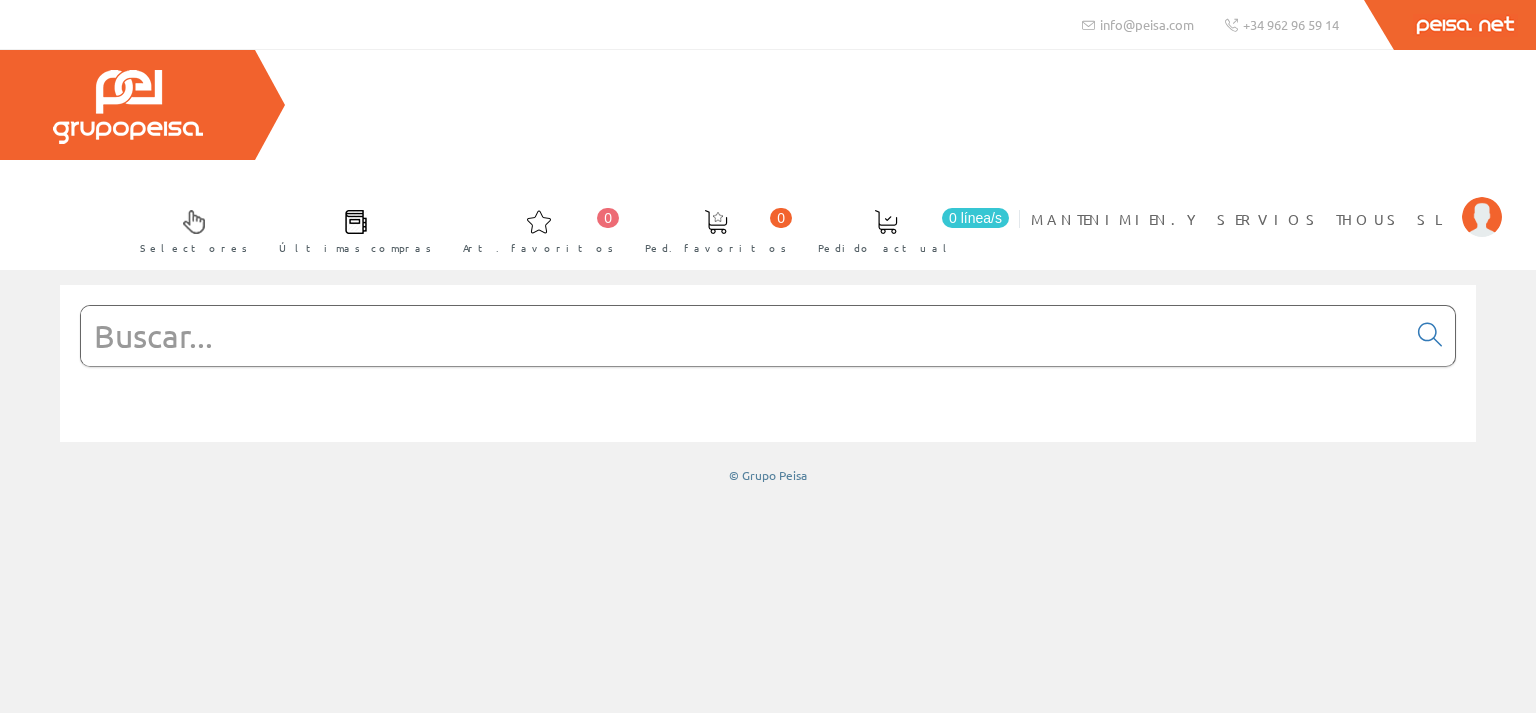 scroll, scrollTop: 0, scrollLeft: 0, axis: both 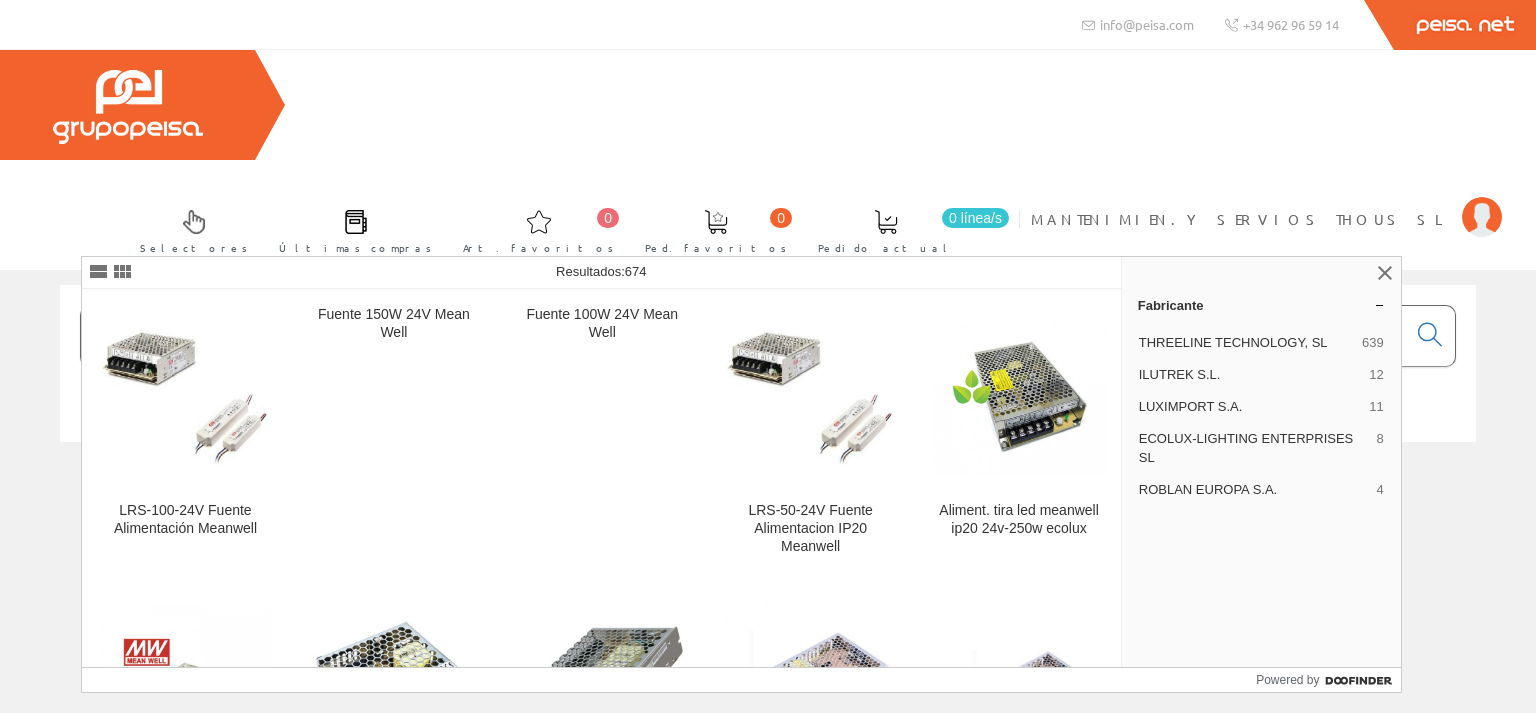 type on "mean well 35" 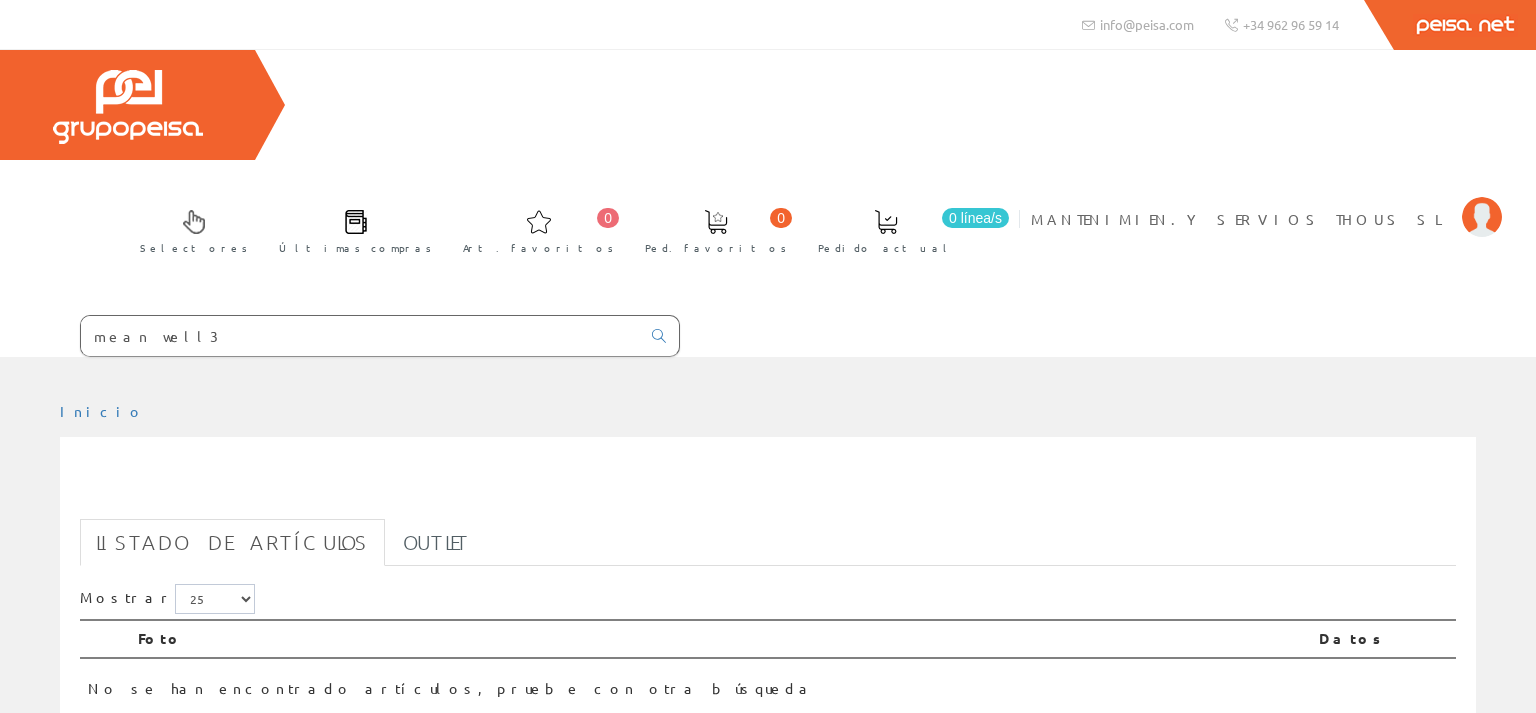 scroll, scrollTop: 0, scrollLeft: 0, axis: both 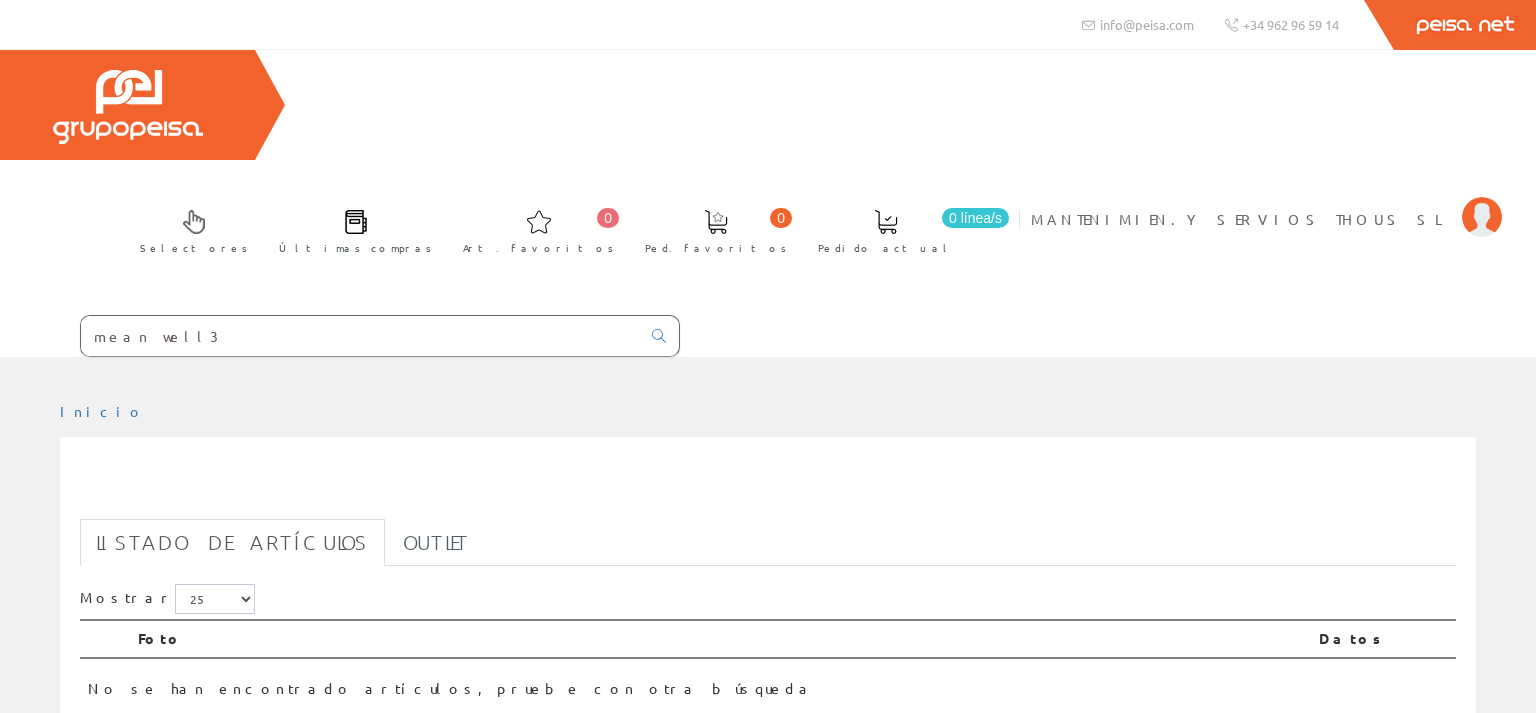 click on "mean well3" at bounding box center (360, 336) 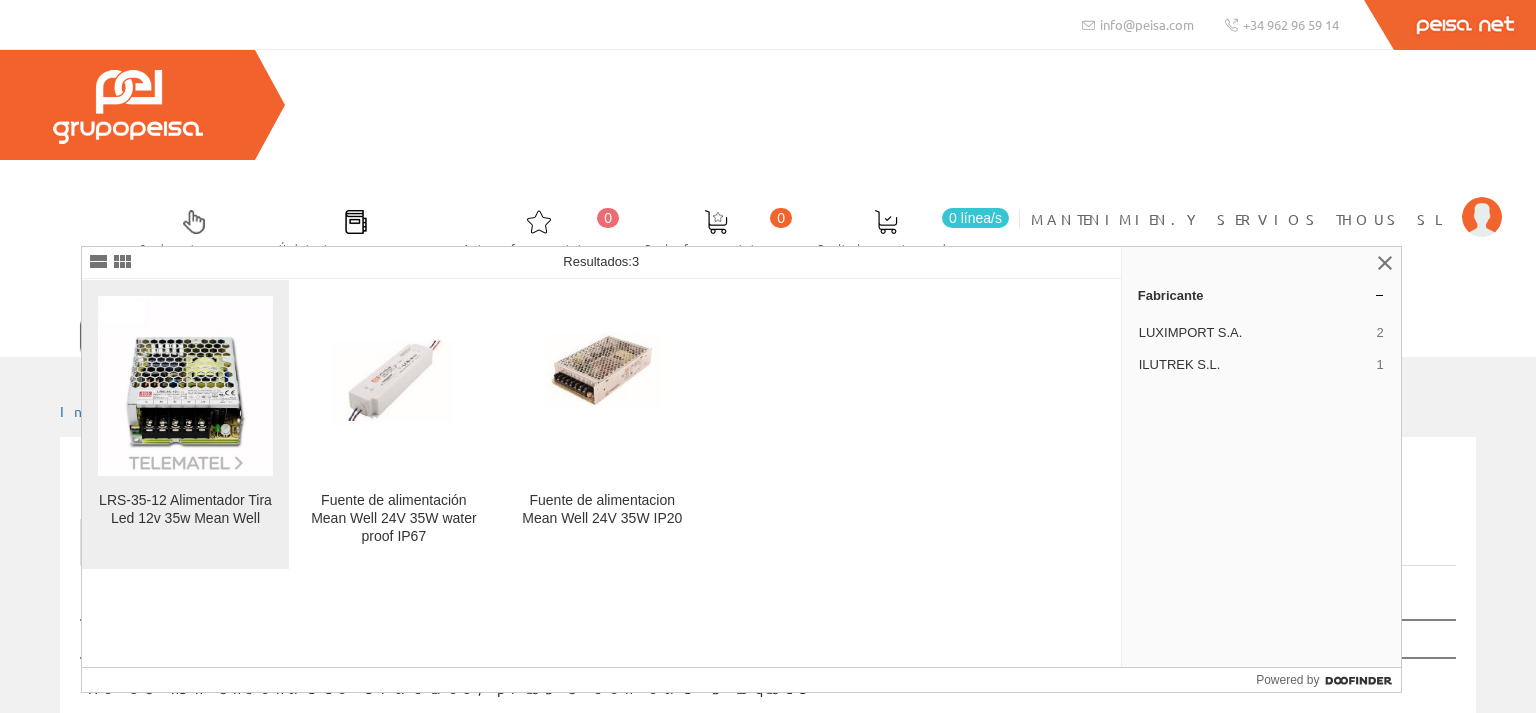 type on "mean well 35" 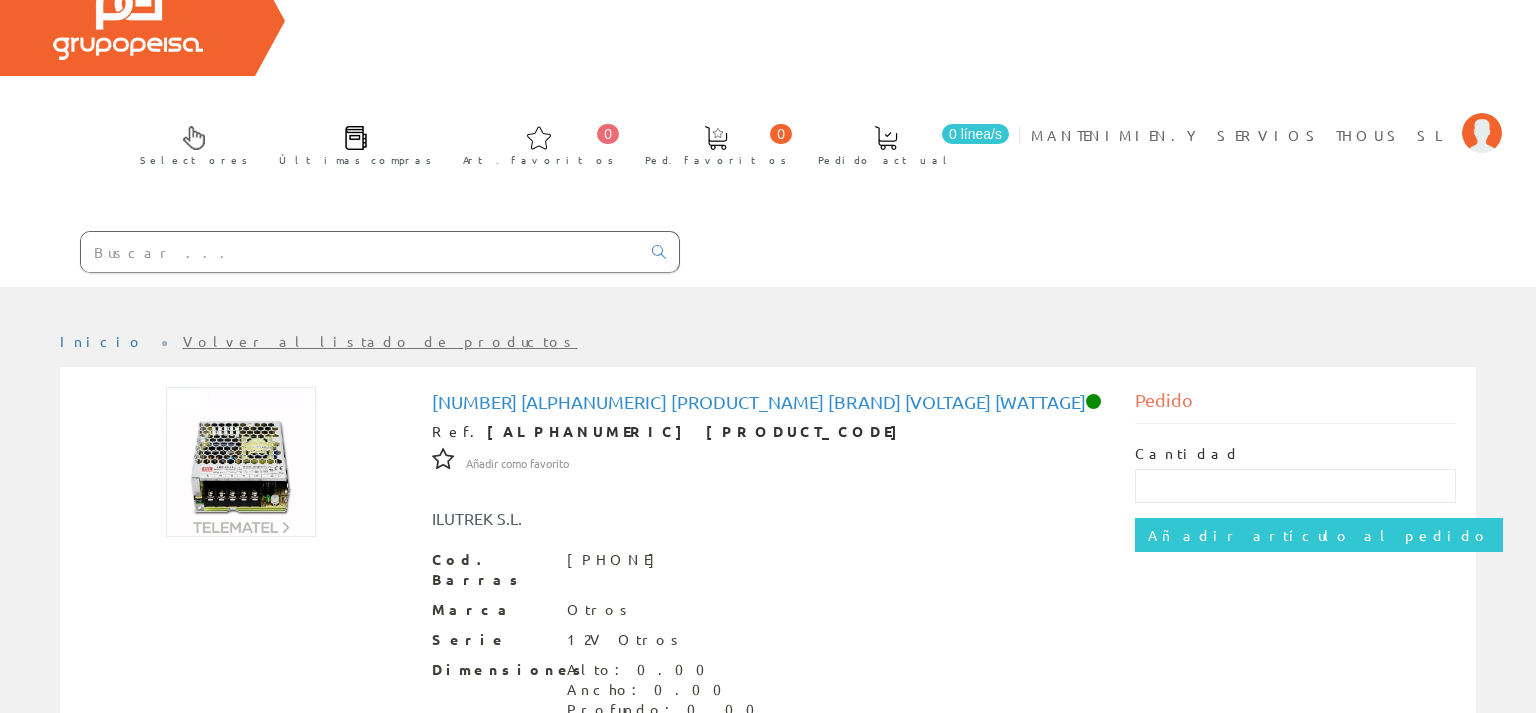 scroll, scrollTop: 0, scrollLeft: 0, axis: both 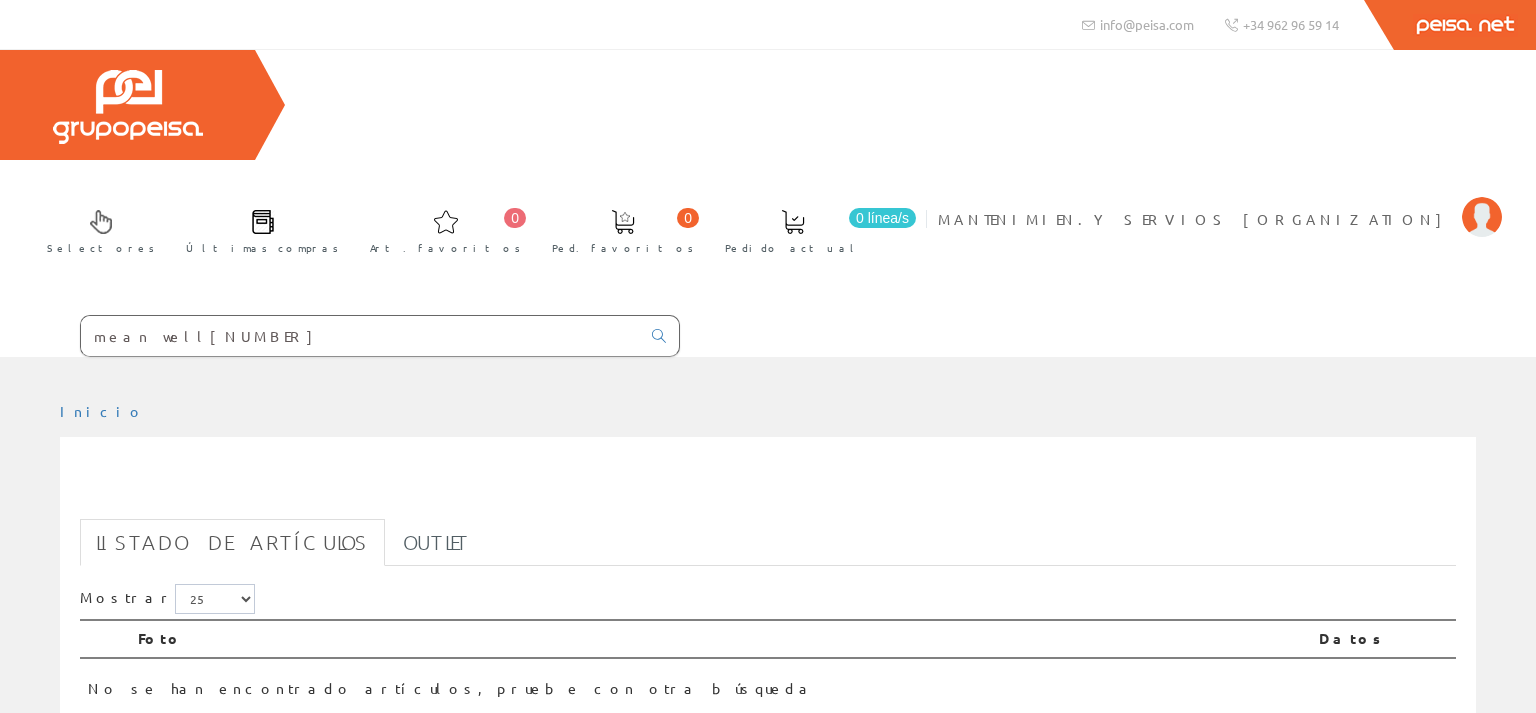 click on "mean well[NUMBER]" at bounding box center (360, 336) 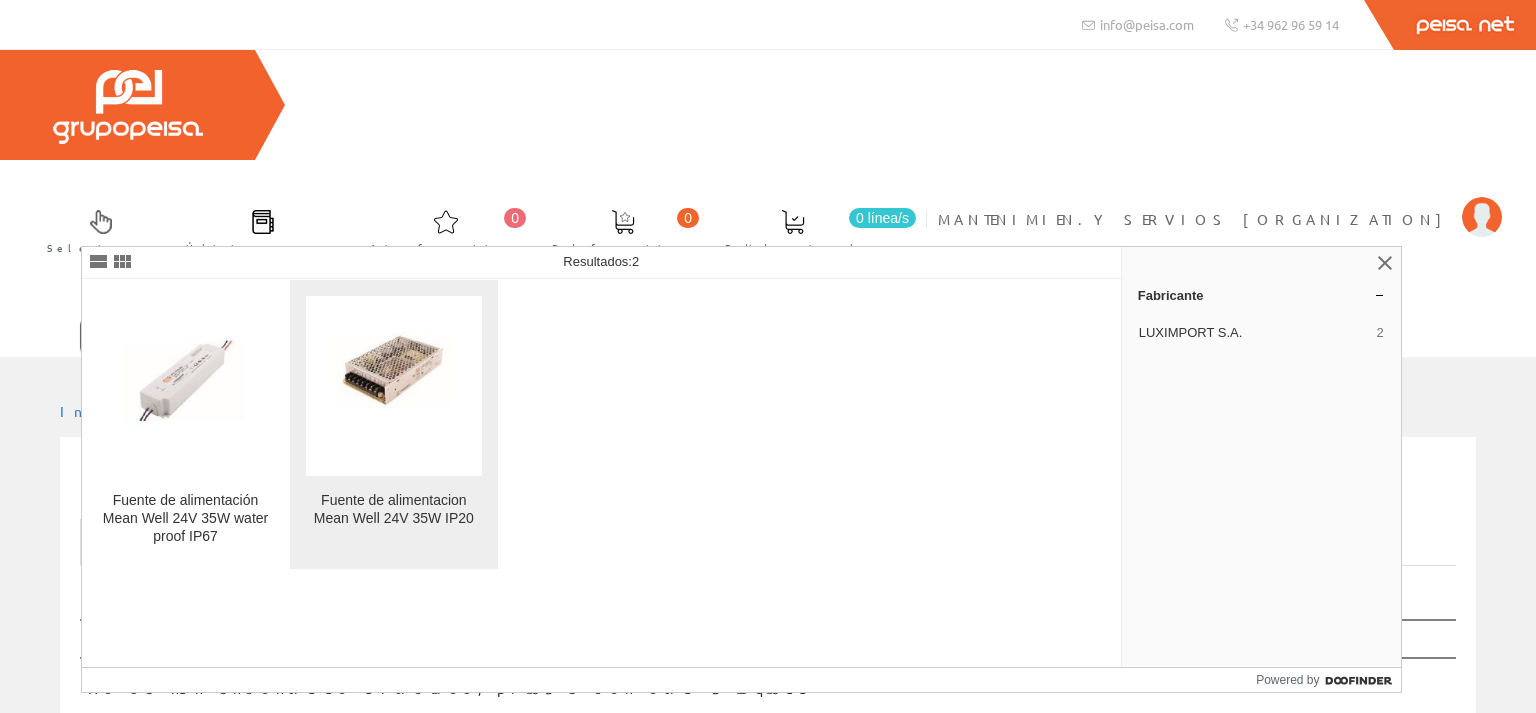type on "mean well 35W 24v" 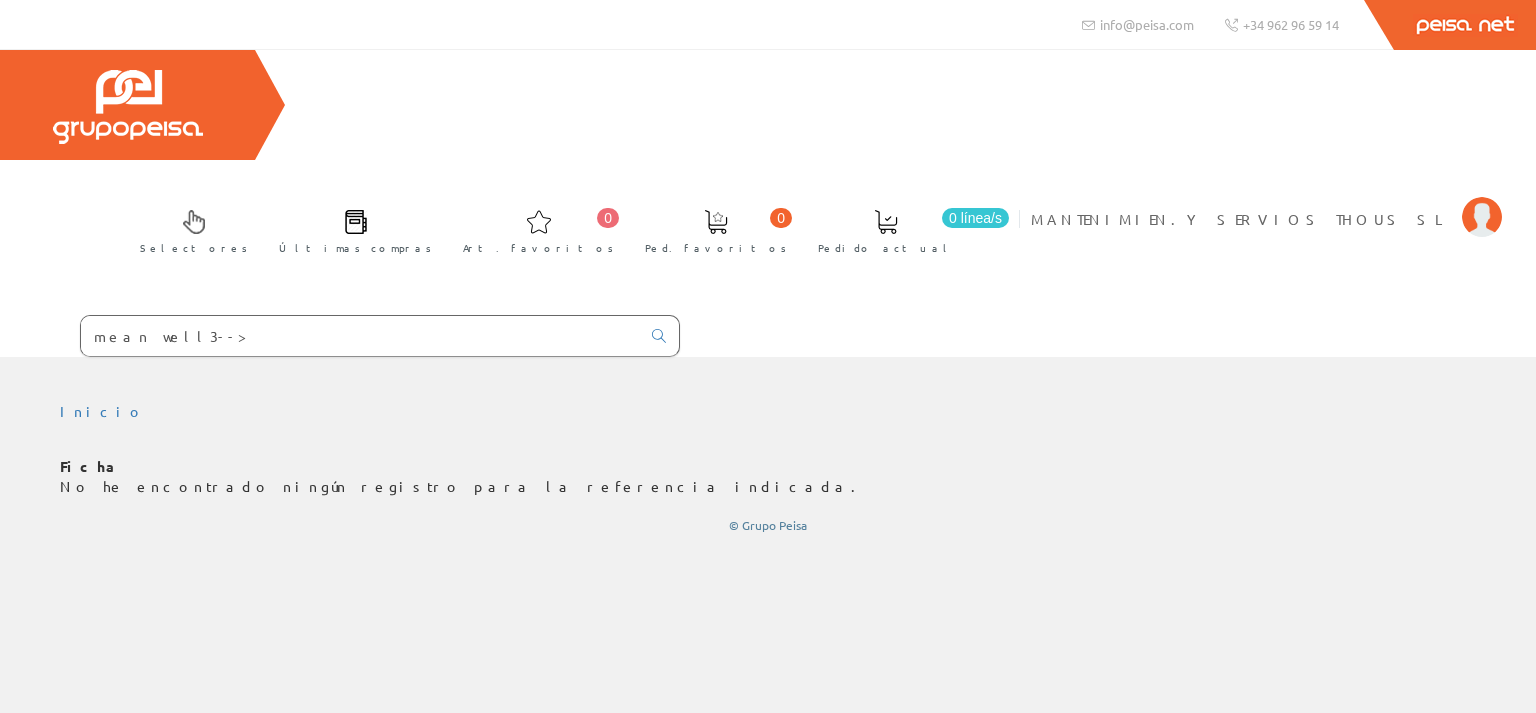 scroll, scrollTop: 0, scrollLeft: 0, axis: both 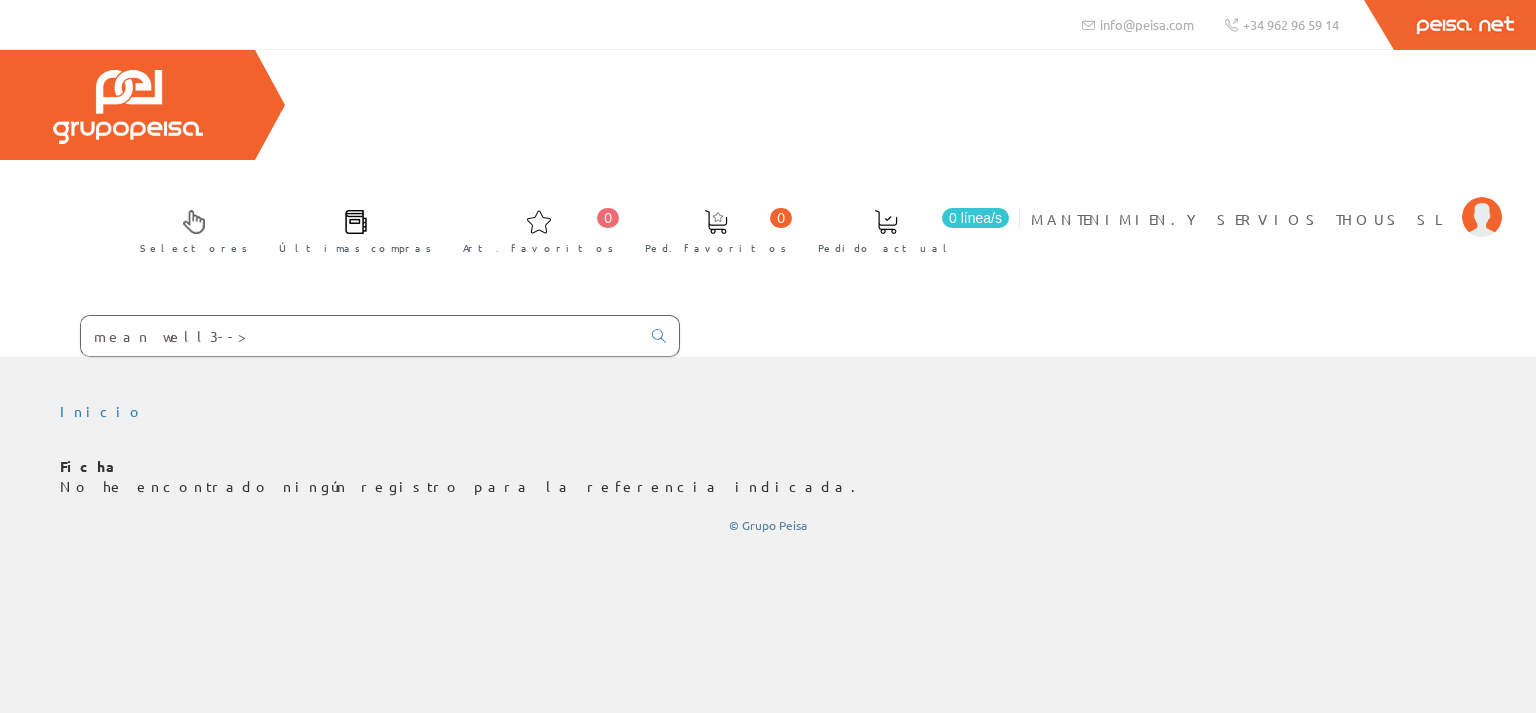 click on "mean well3-->" at bounding box center [360, 336] 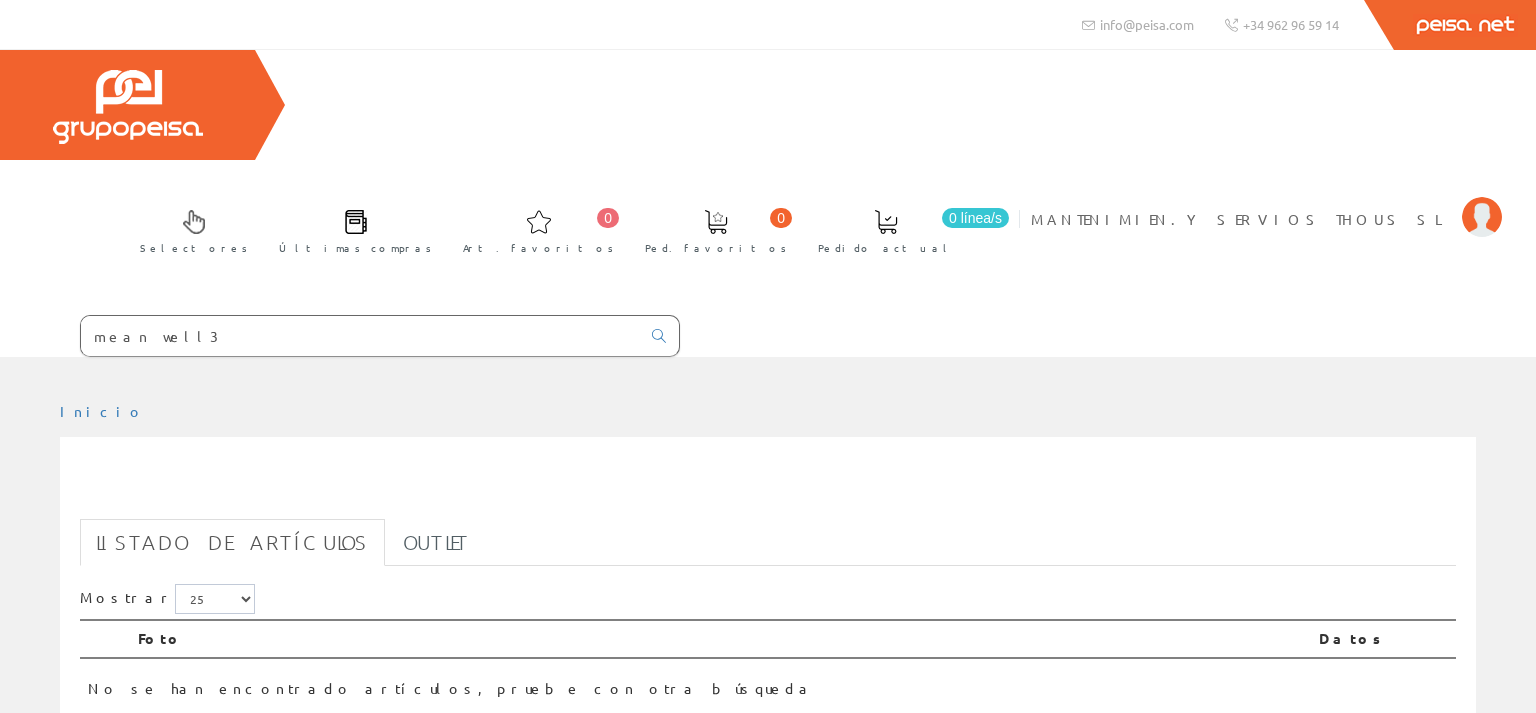 scroll, scrollTop: 0, scrollLeft: 0, axis: both 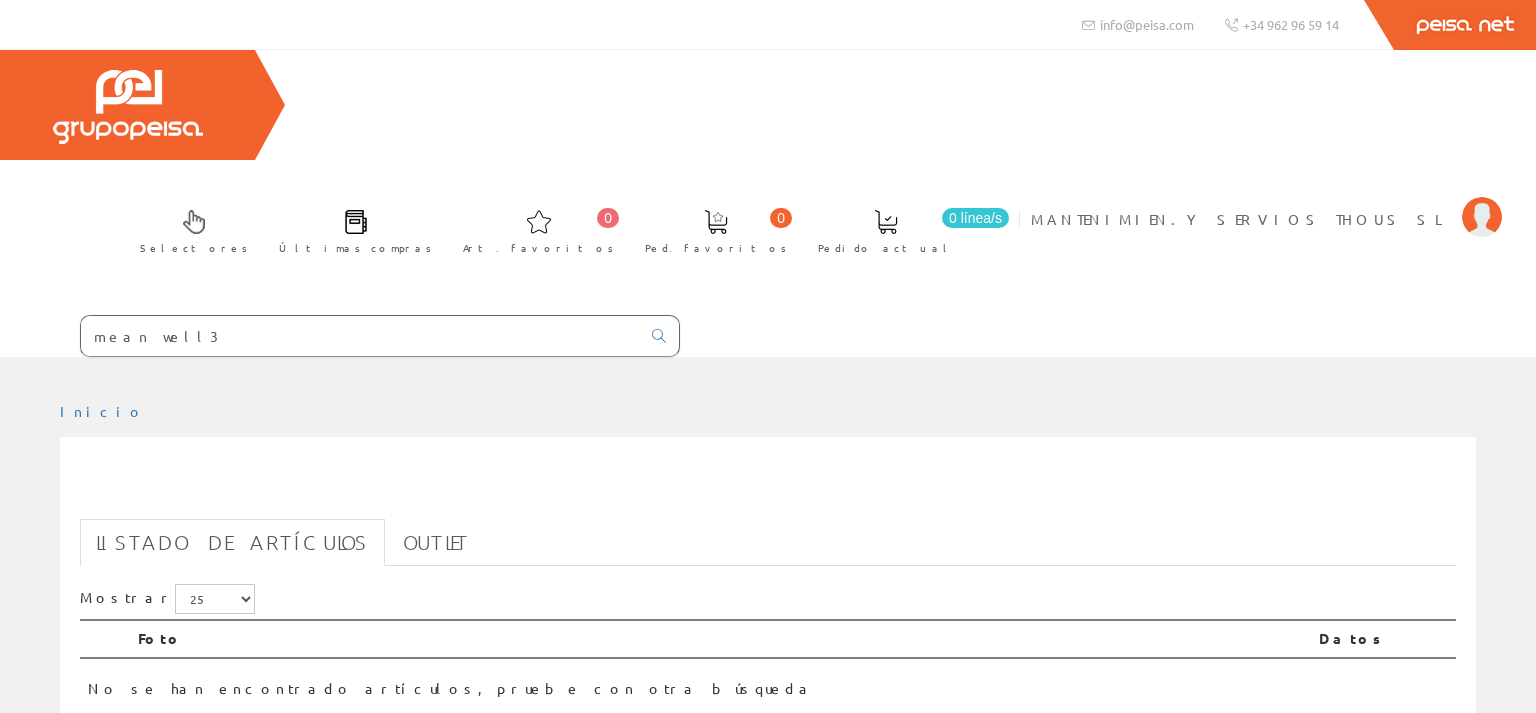 click on "mean well3" at bounding box center (360, 336) 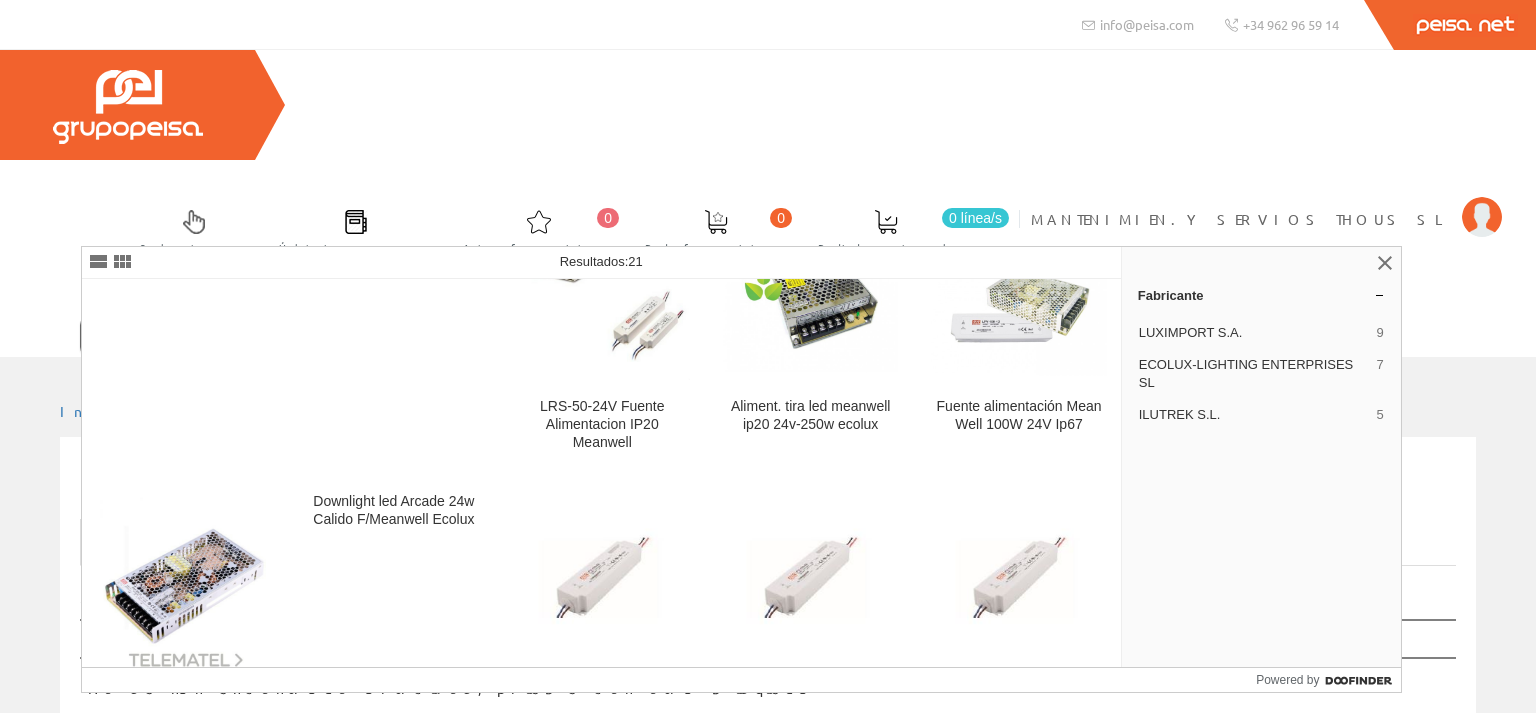 scroll, scrollTop: 0, scrollLeft: 0, axis: both 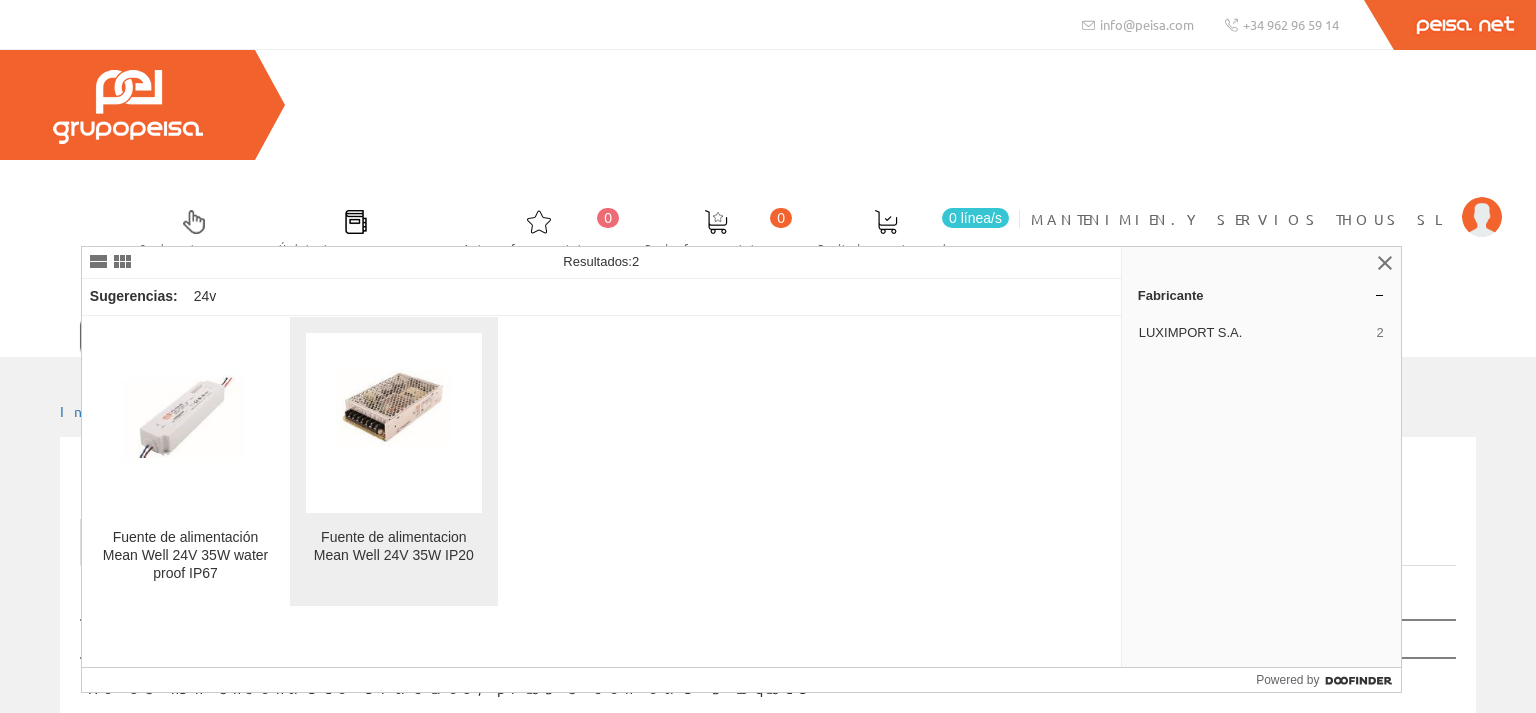 type on "mean well 24v 35w" 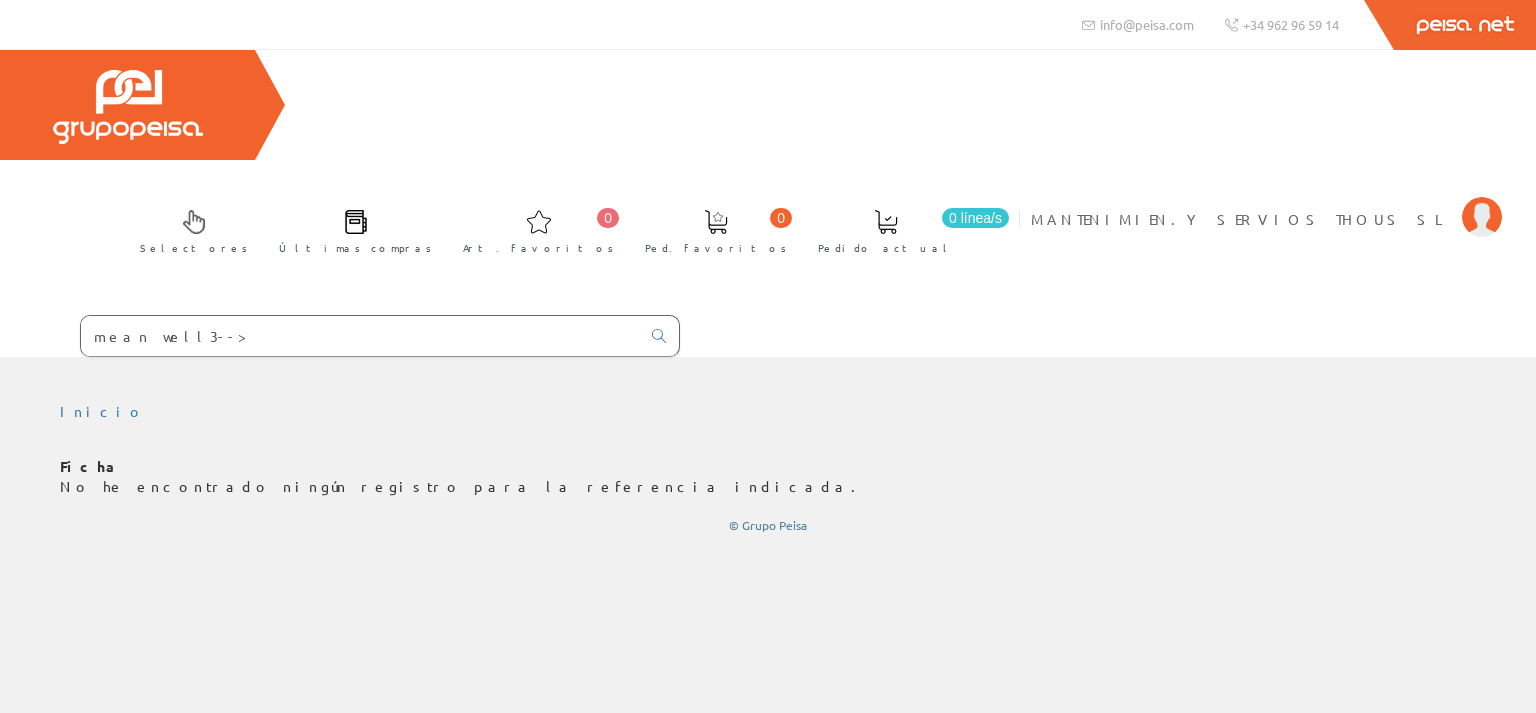 scroll, scrollTop: 0, scrollLeft: 0, axis: both 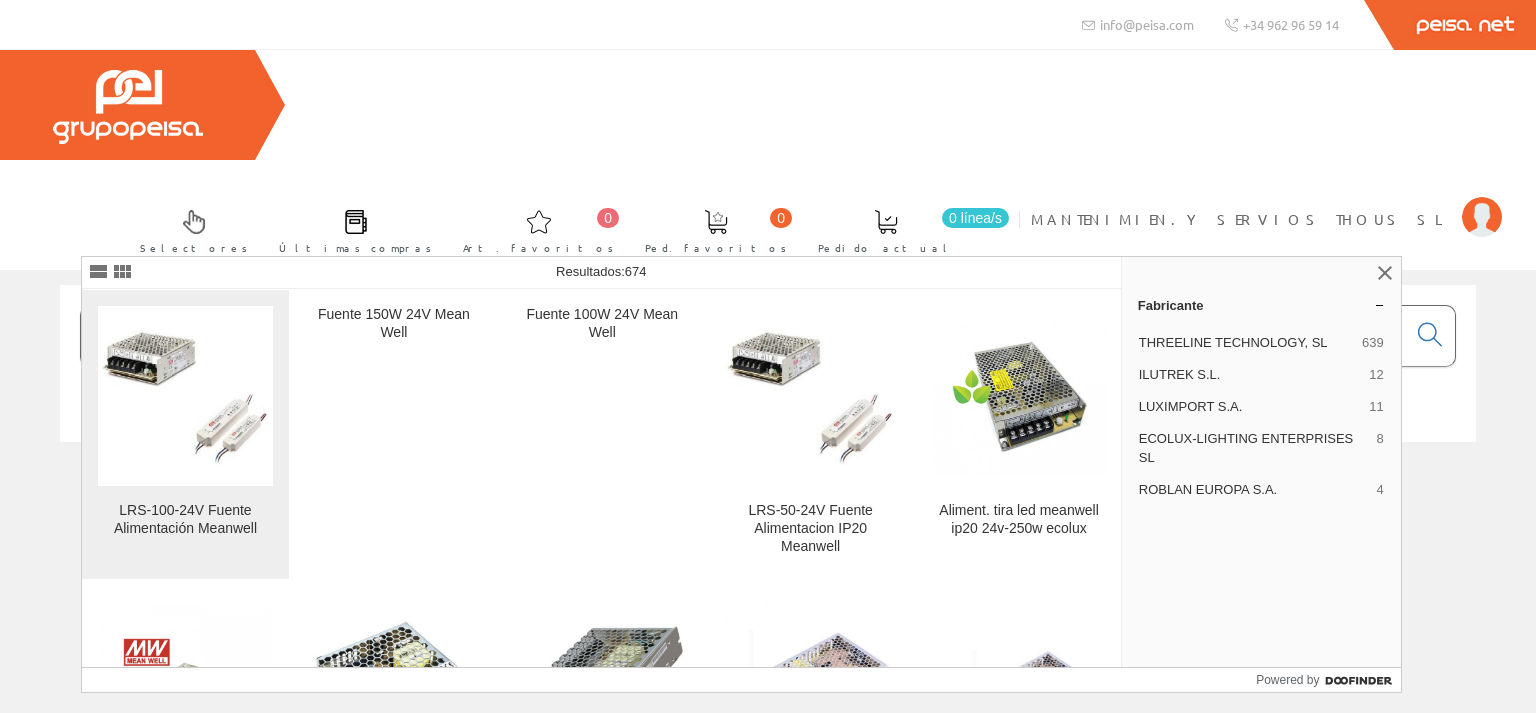 click at bounding box center (185, 395) 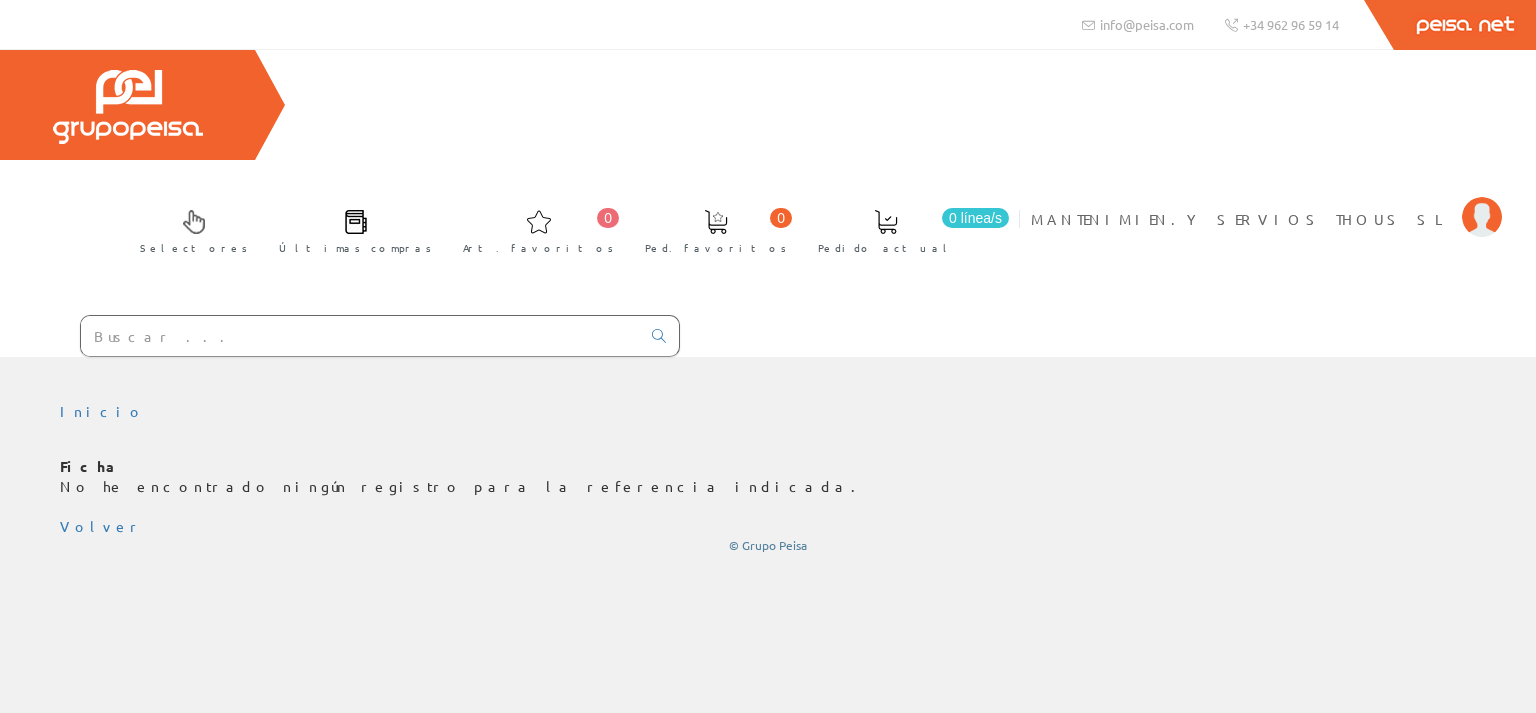 scroll, scrollTop: 0, scrollLeft: 0, axis: both 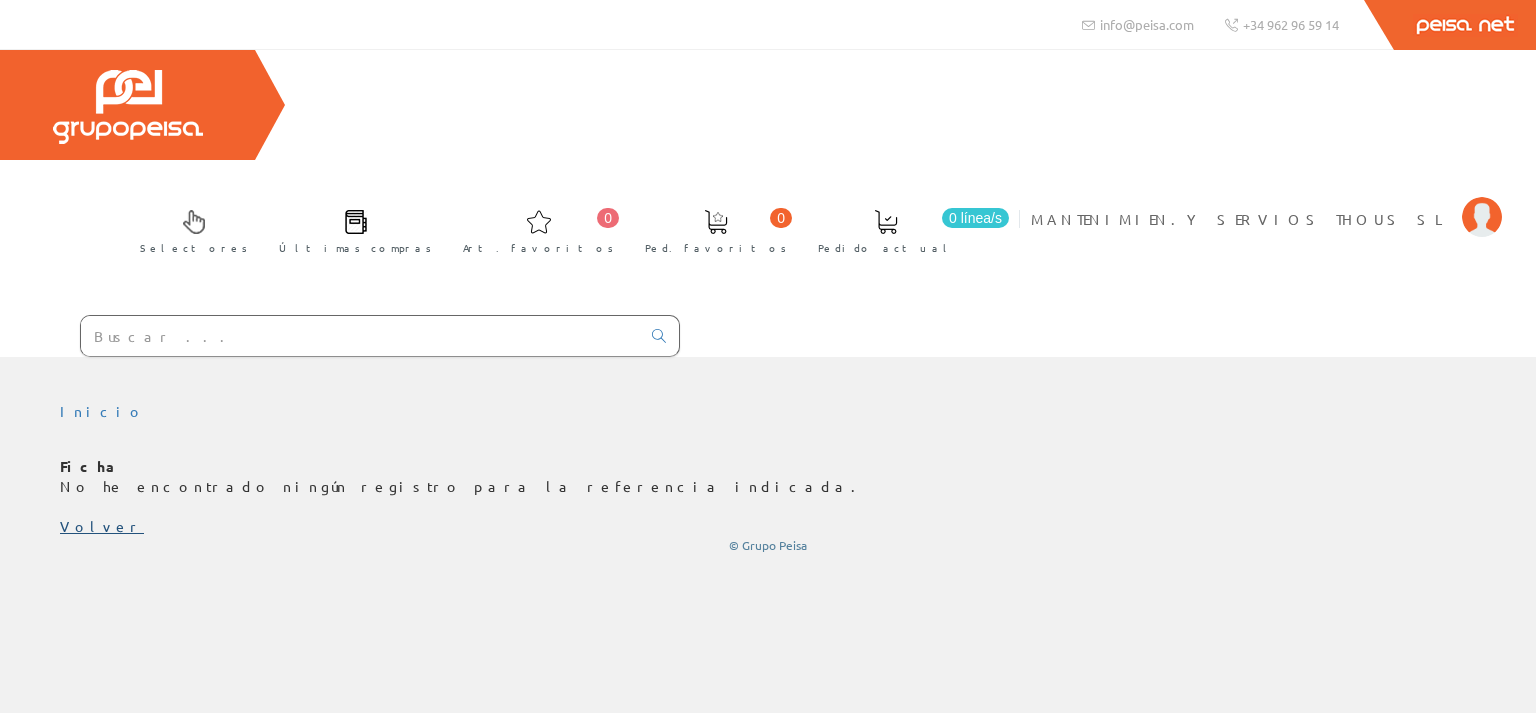 click on "Volver" at bounding box center (102, 526) 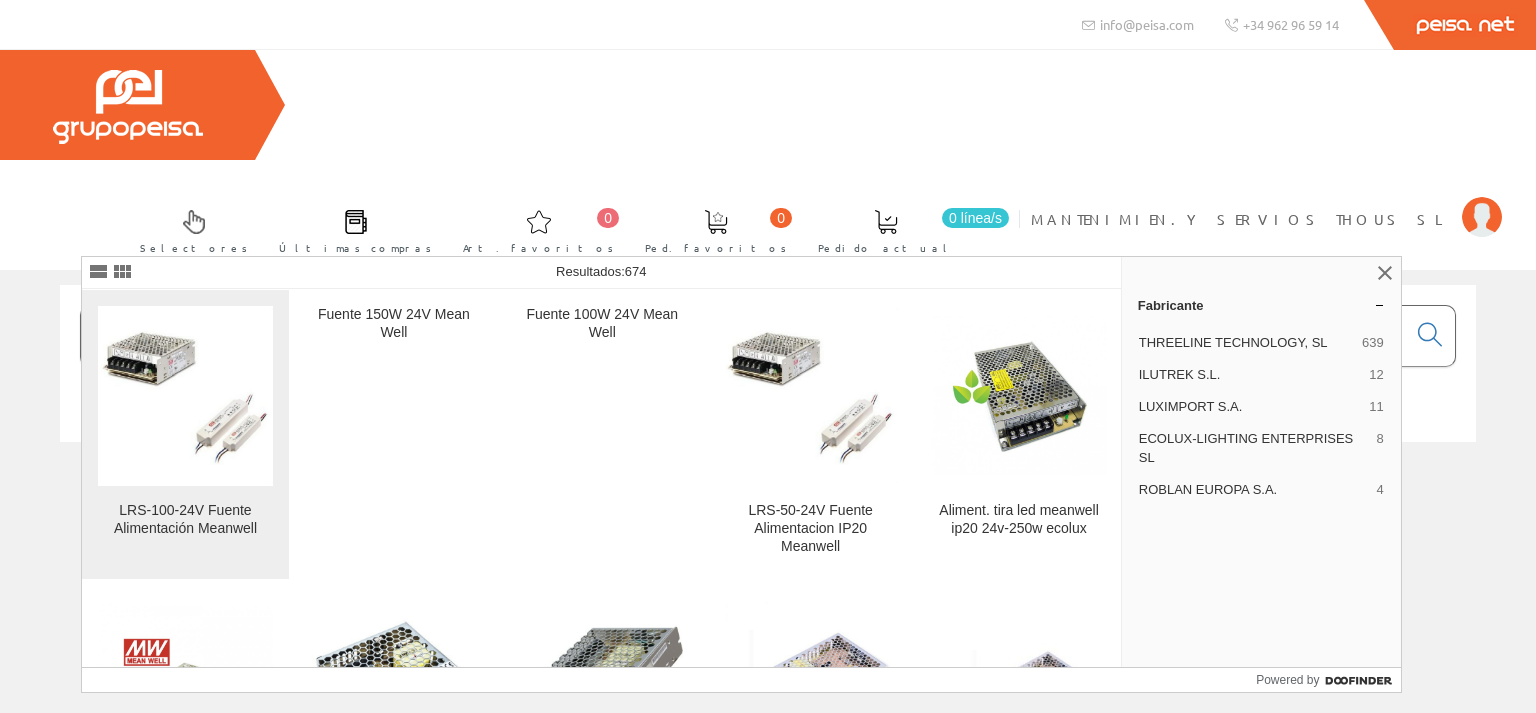 scroll, scrollTop: 0, scrollLeft: 0, axis: both 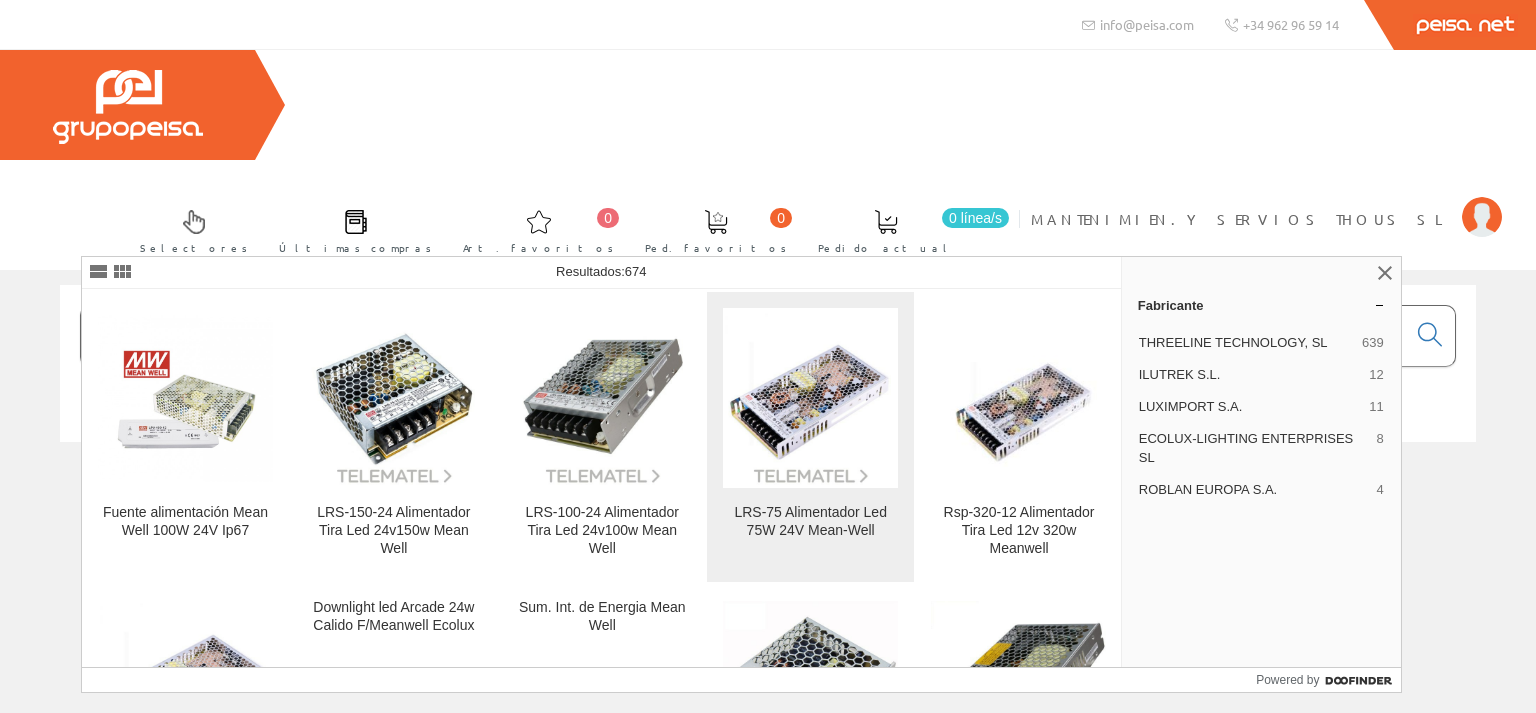 click at bounding box center (810, 398) 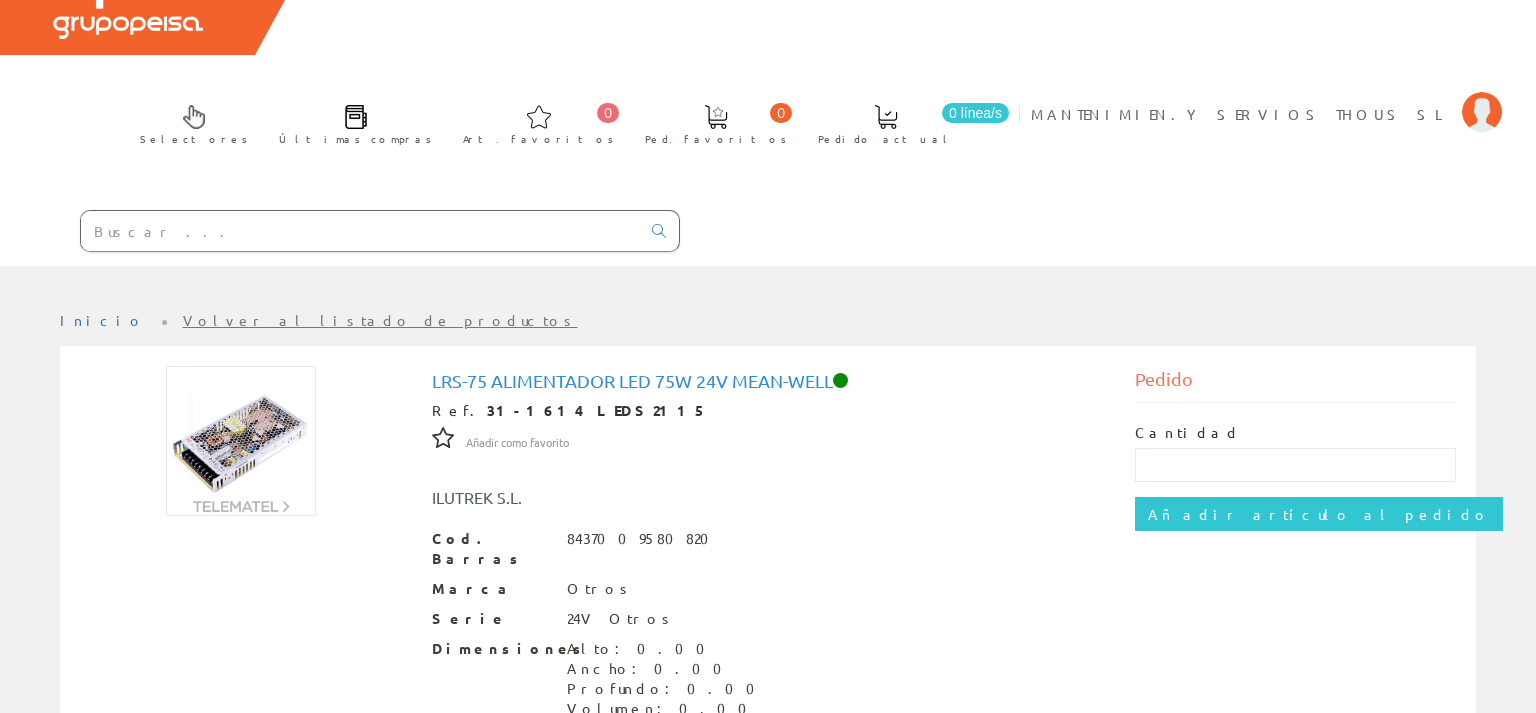 scroll, scrollTop: 0, scrollLeft: 0, axis: both 